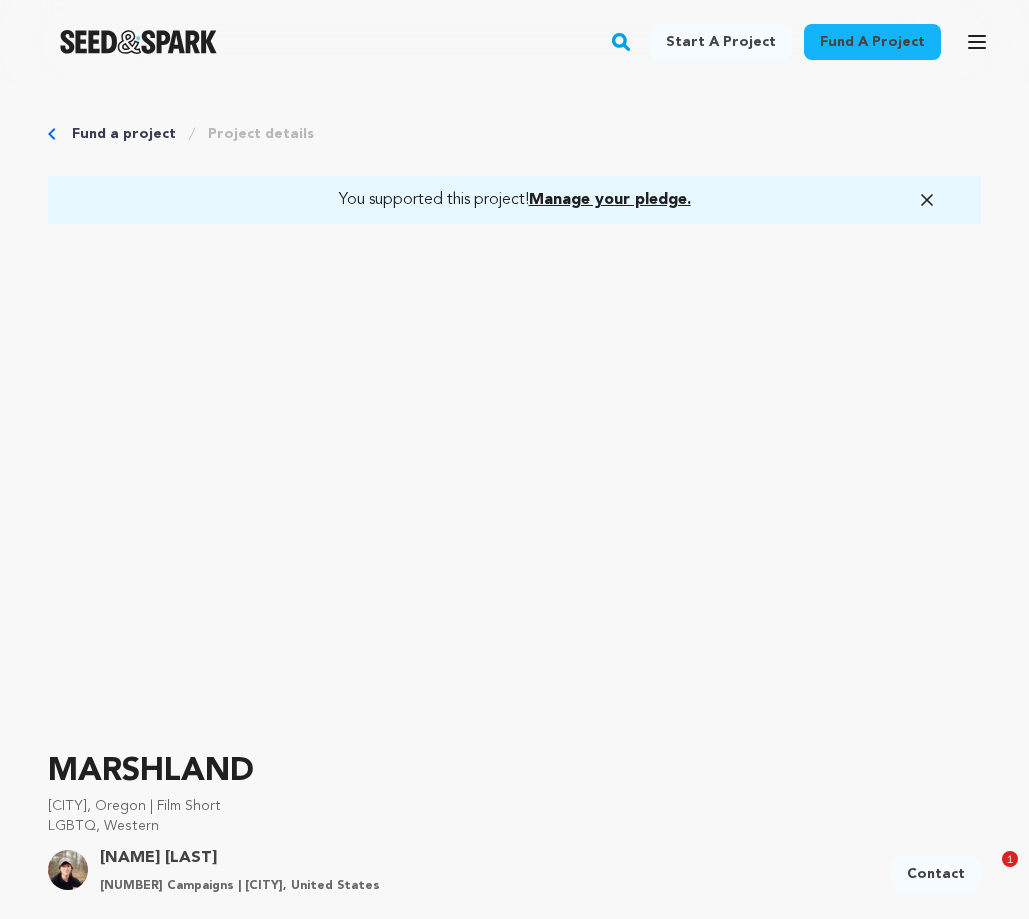 scroll, scrollTop: 80, scrollLeft: 0, axis: vertical 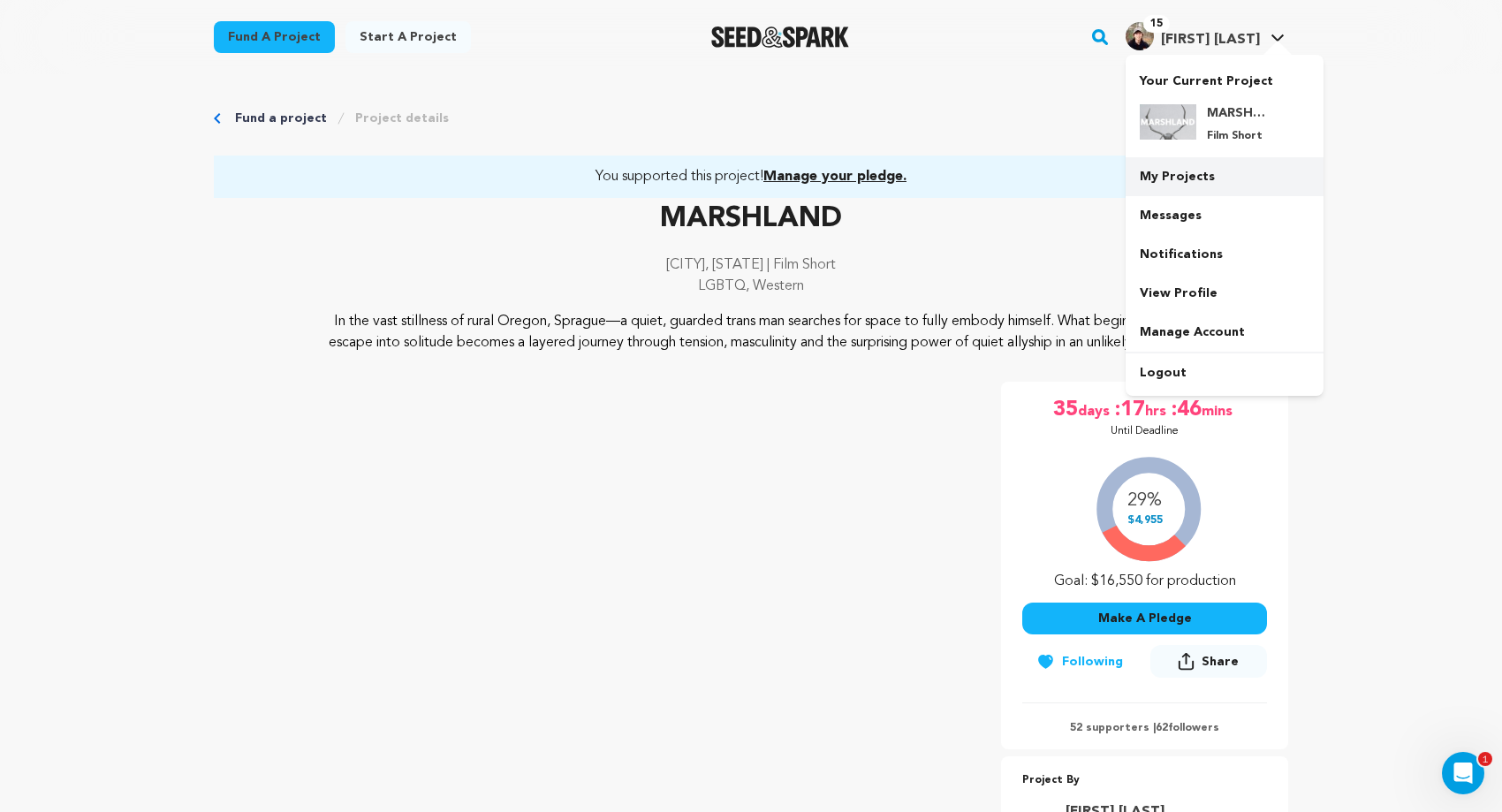 click on "My Projects" at bounding box center (1225, 177) 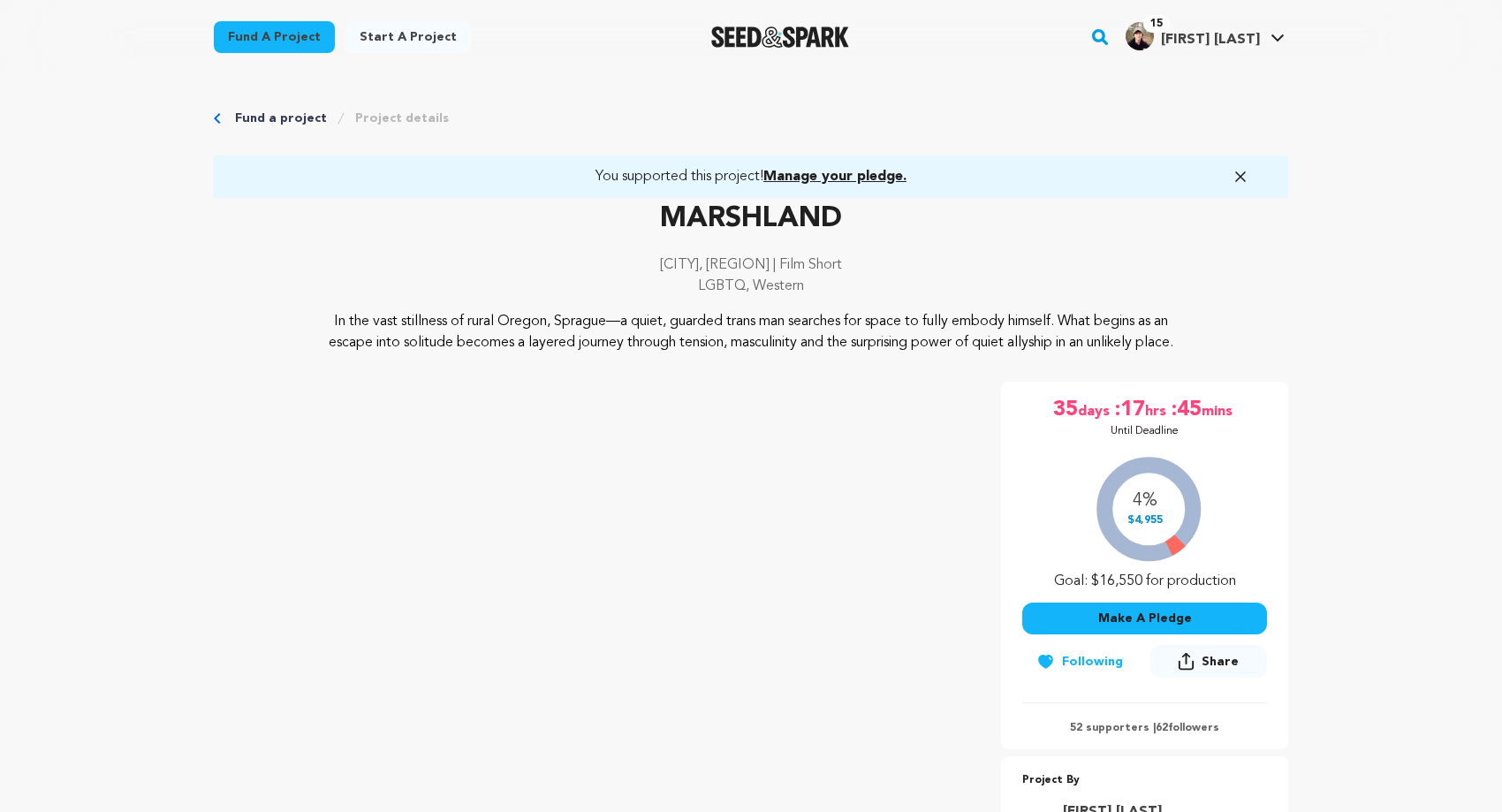 scroll, scrollTop: 71, scrollLeft: 0, axis: vertical 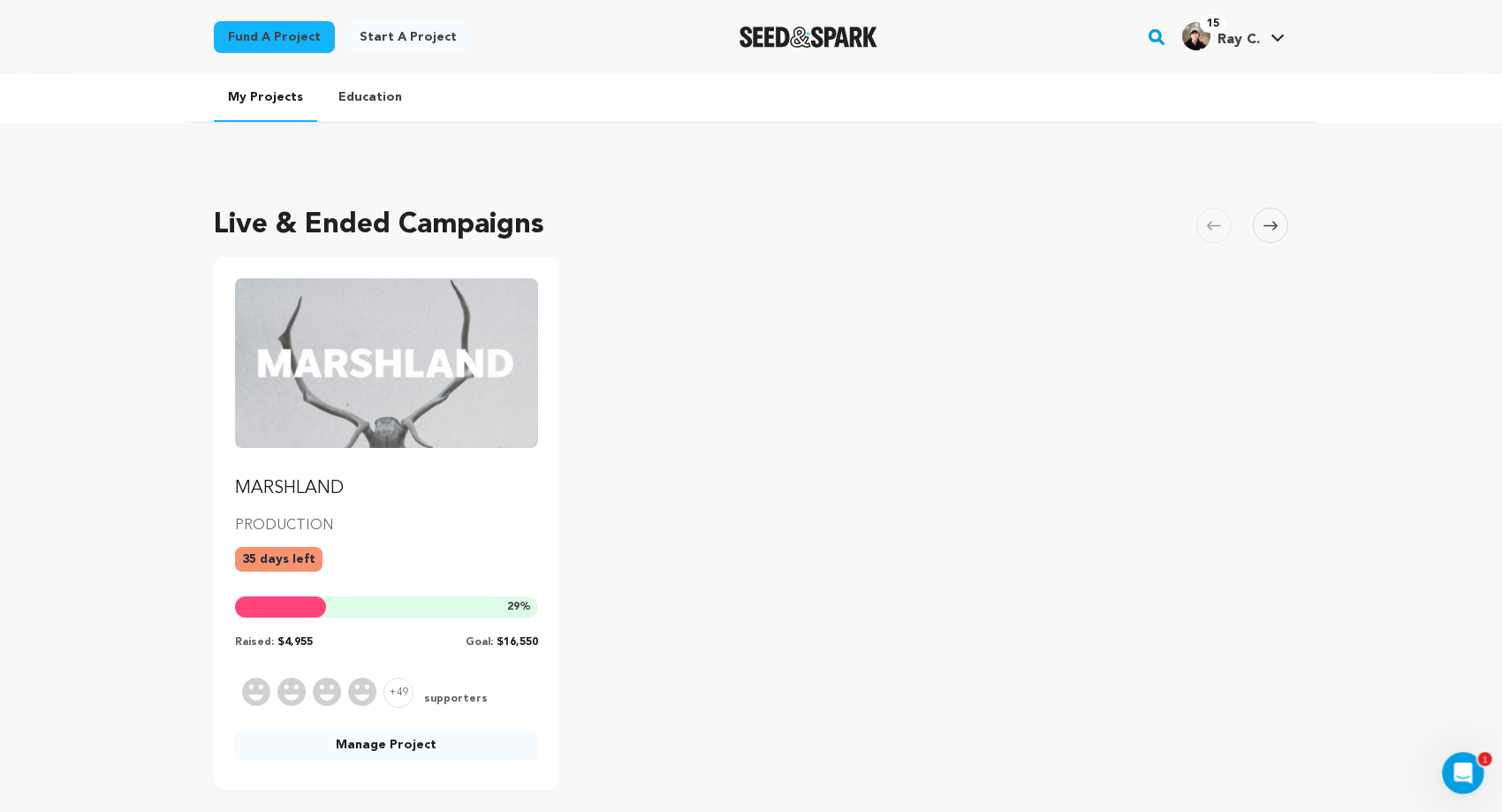 click at bounding box center (386, 363) 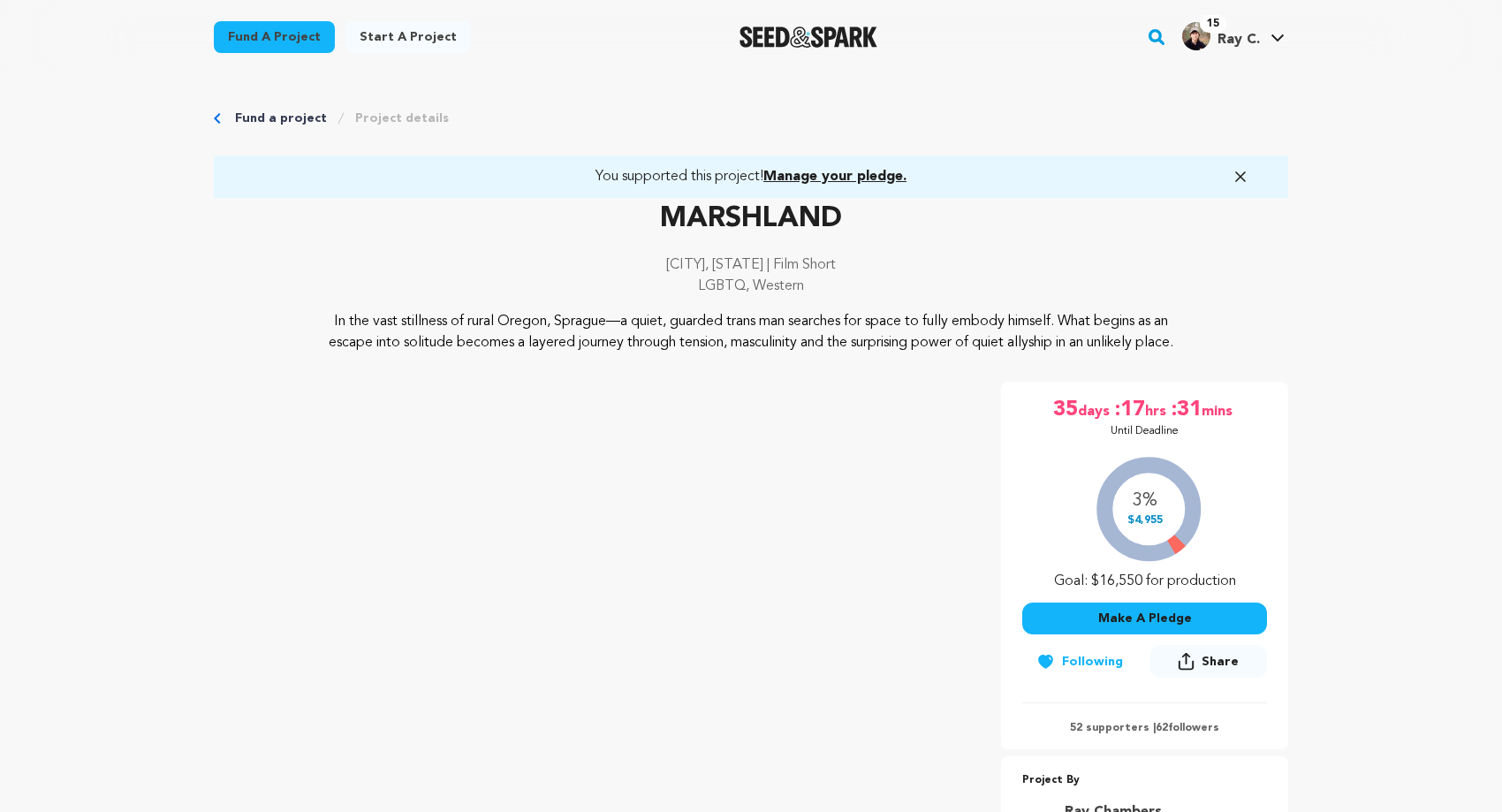 scroll, scrollTop: 0, scrollLeft: 0, axis: both 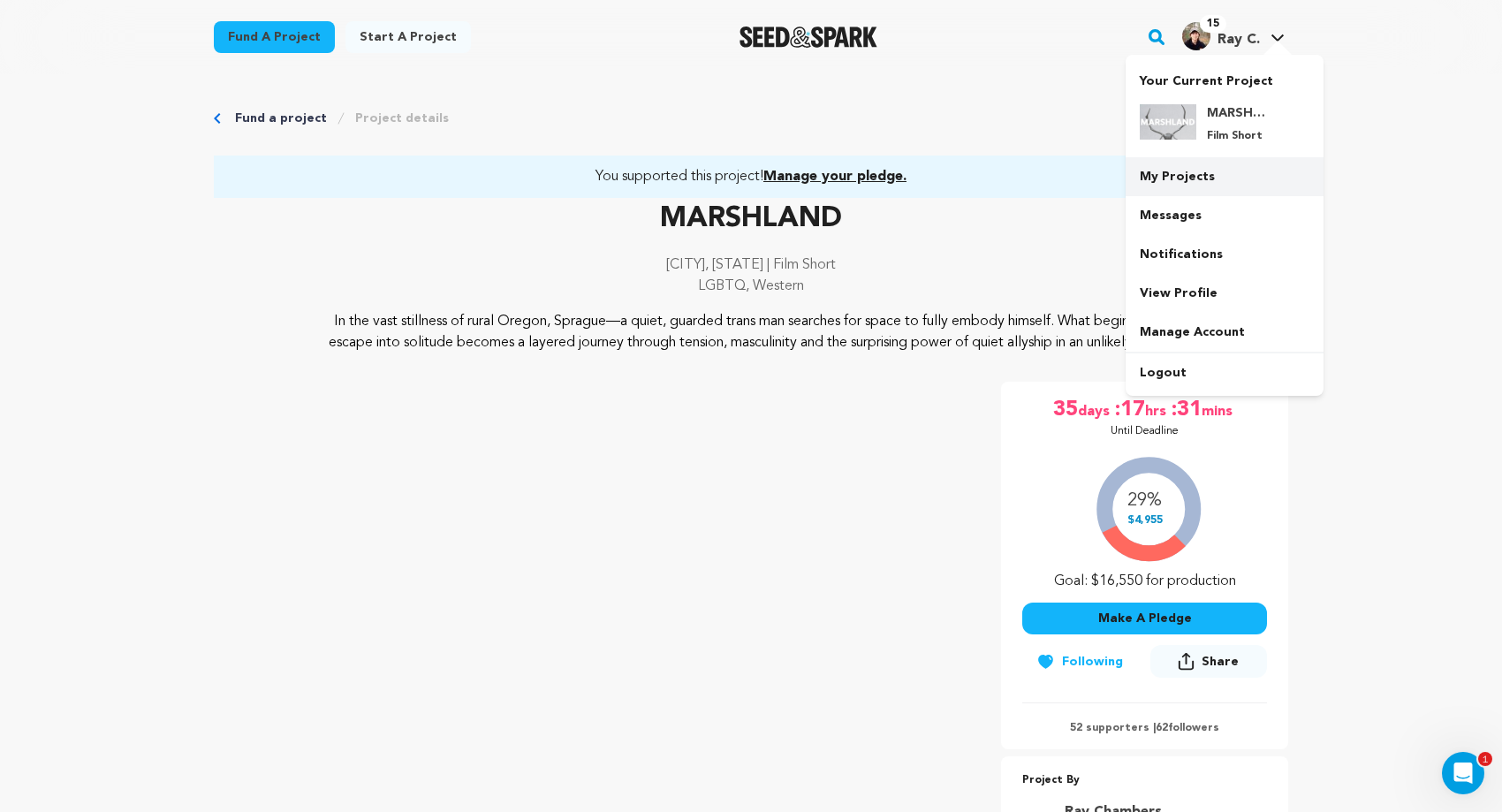 click on "My Projects" at bounding box center (1225, 177) 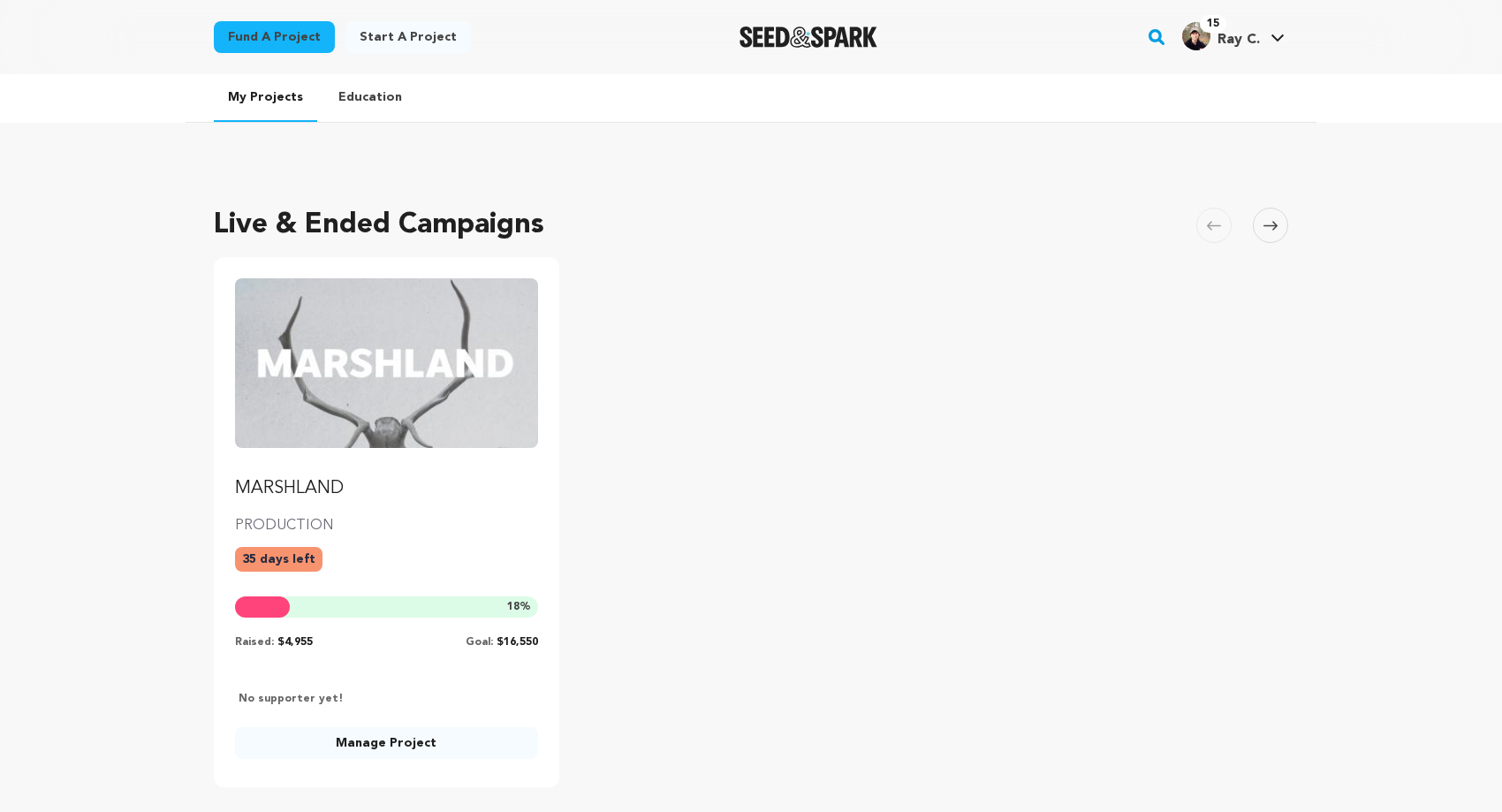 scroll, scrollTop: 0, scrollLeft: 0, axis: both 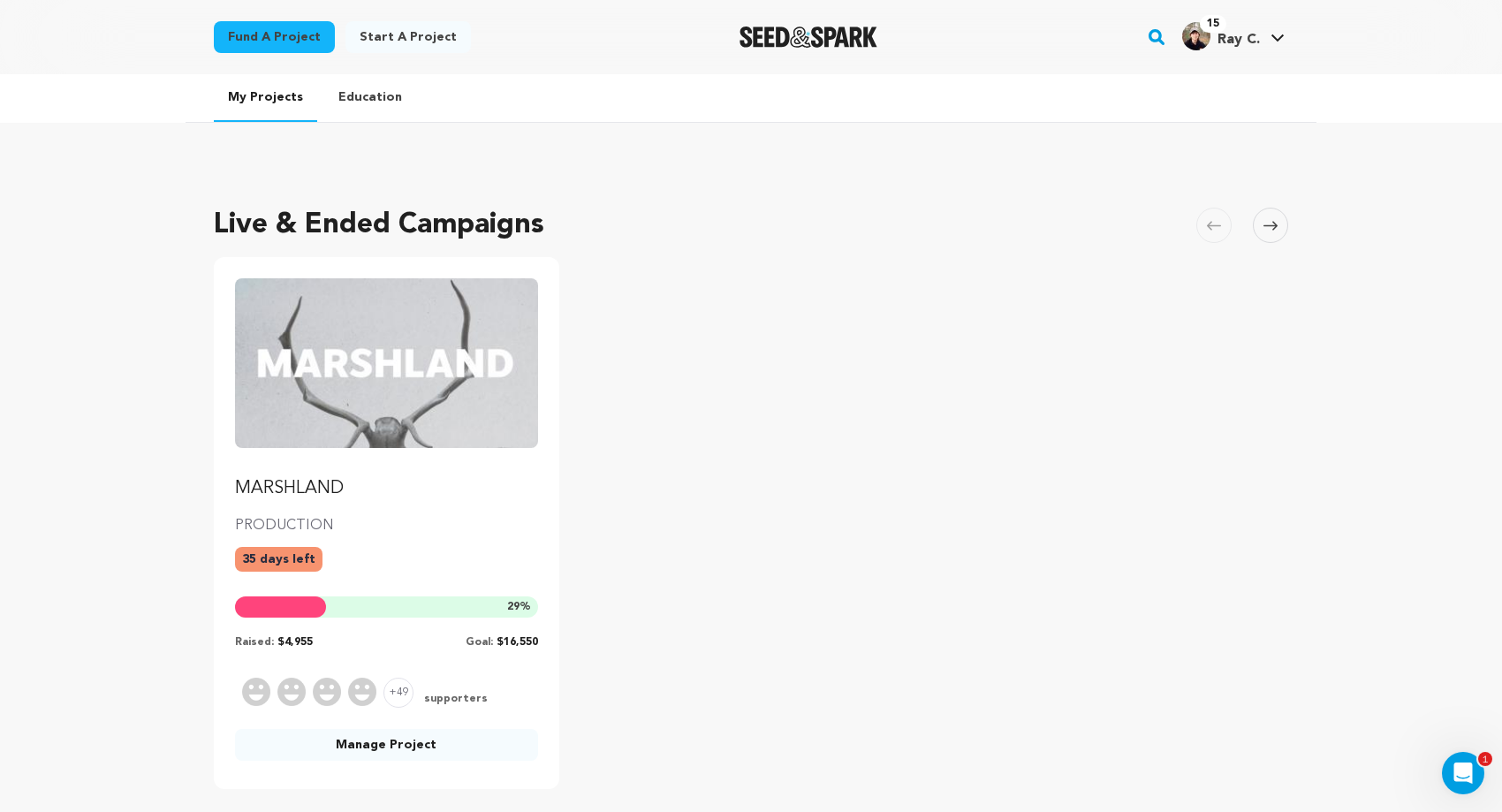 click on "Manage Project" at bounding box center [386, 745] 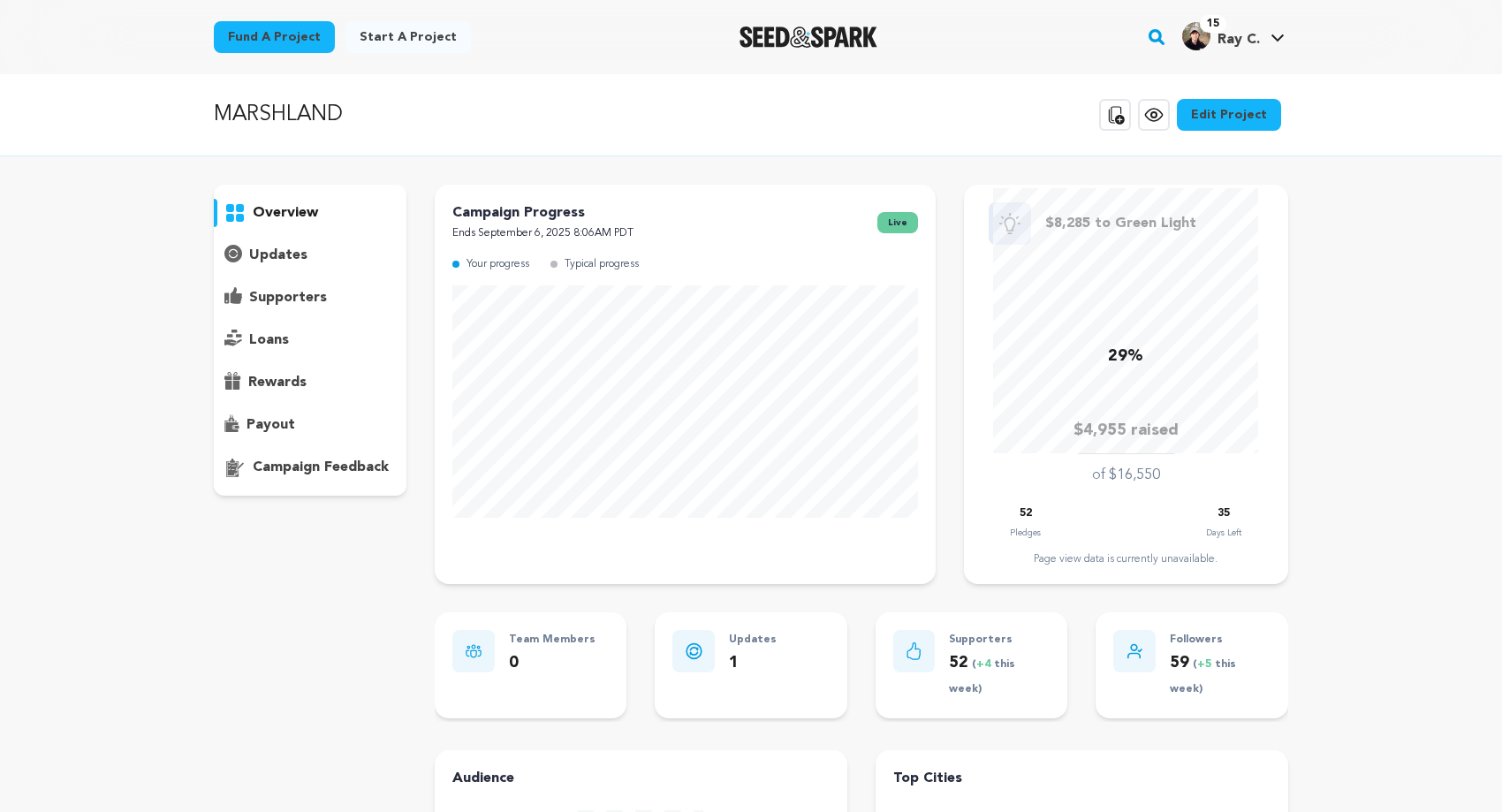 scroll, scrollTop: 0, scrollLeft: 0, axis: both 